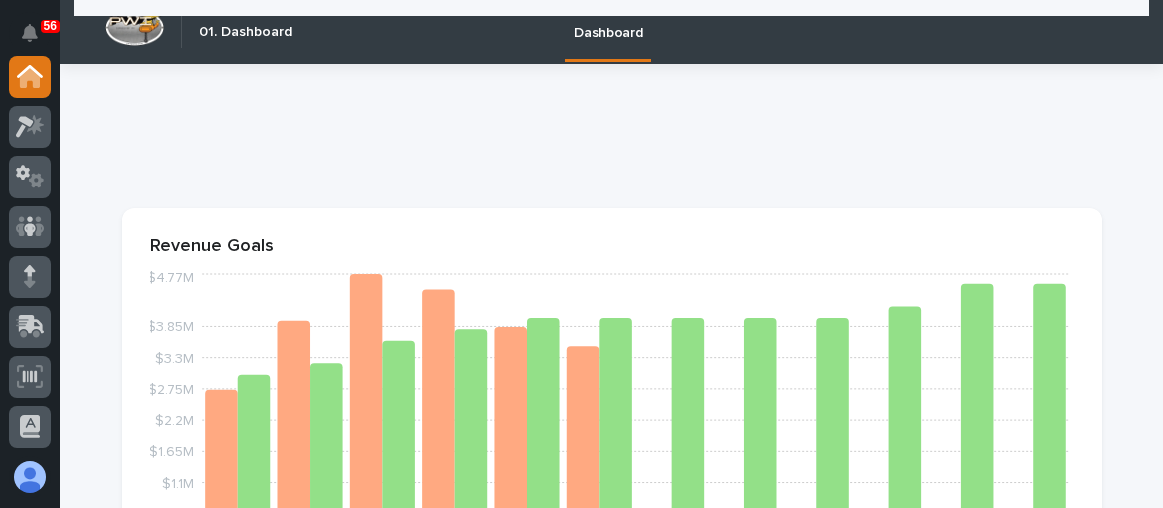 scroll, scrollTop: 0, scrollLeft: 0, axis: both 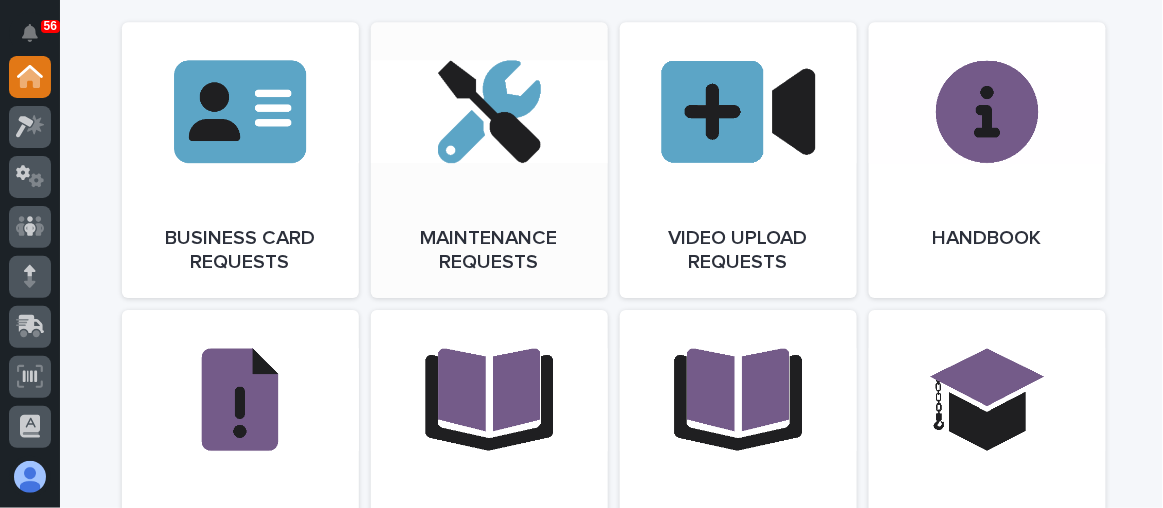 click on "Open Link" at bounding box center [489, 160] 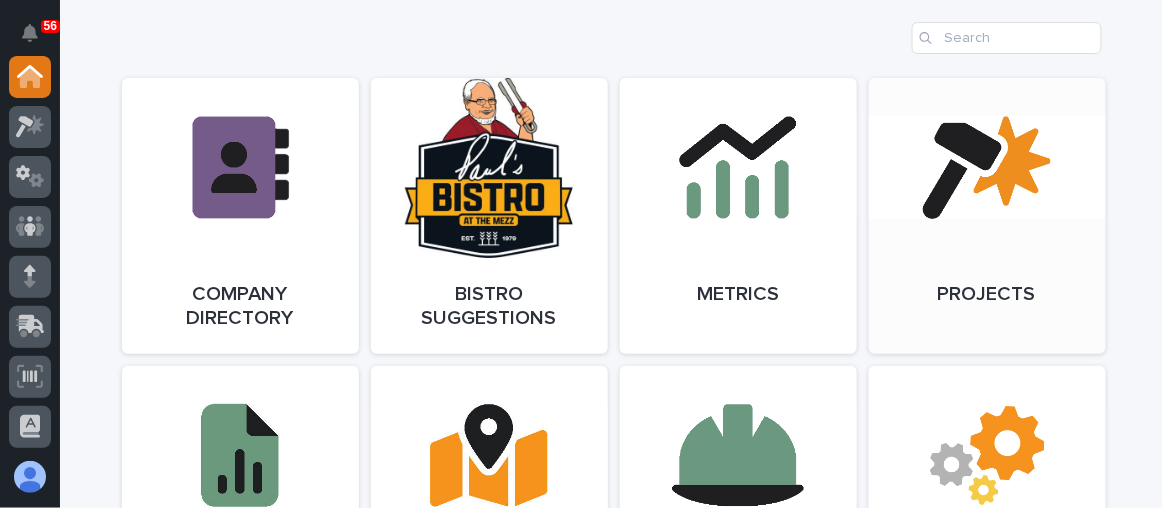 scroll, scrollTop: 1727, scrollLeft: 0, axis: vertical 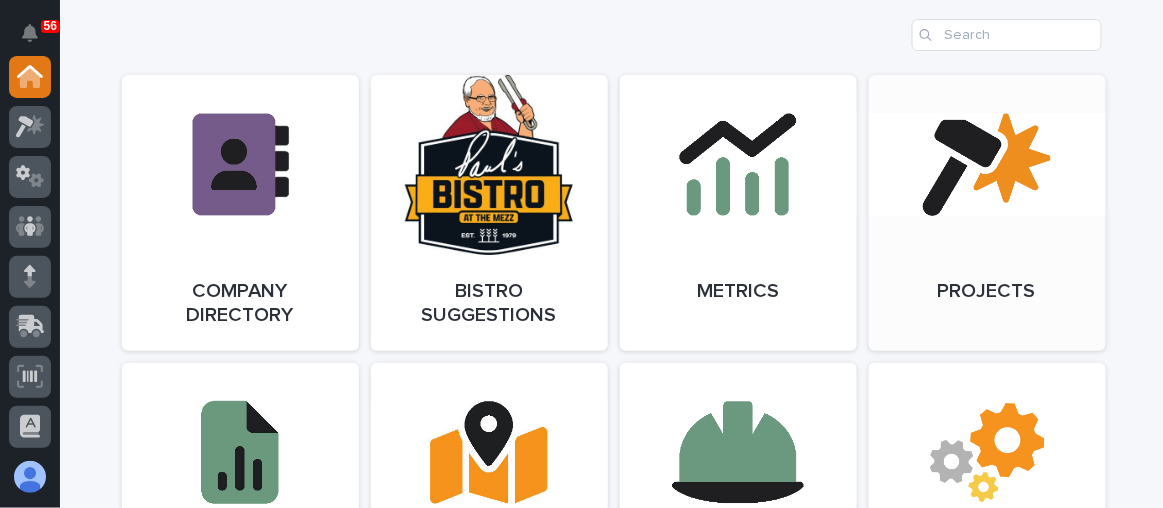click on "Open Link" at bounding box center [987, 213] 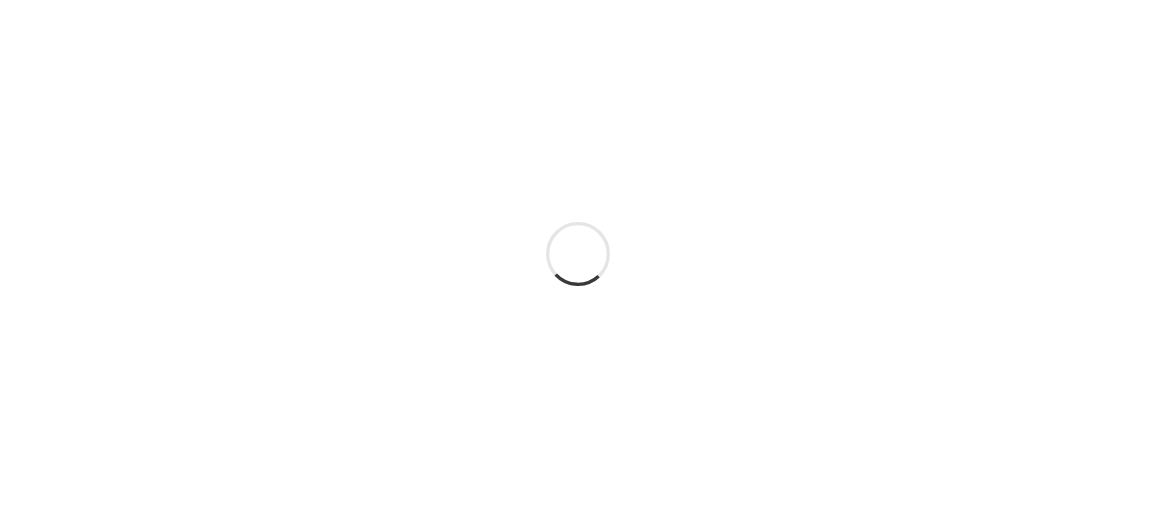 scroll, scrollTop: 0, scrollLeft: 0, axis: both 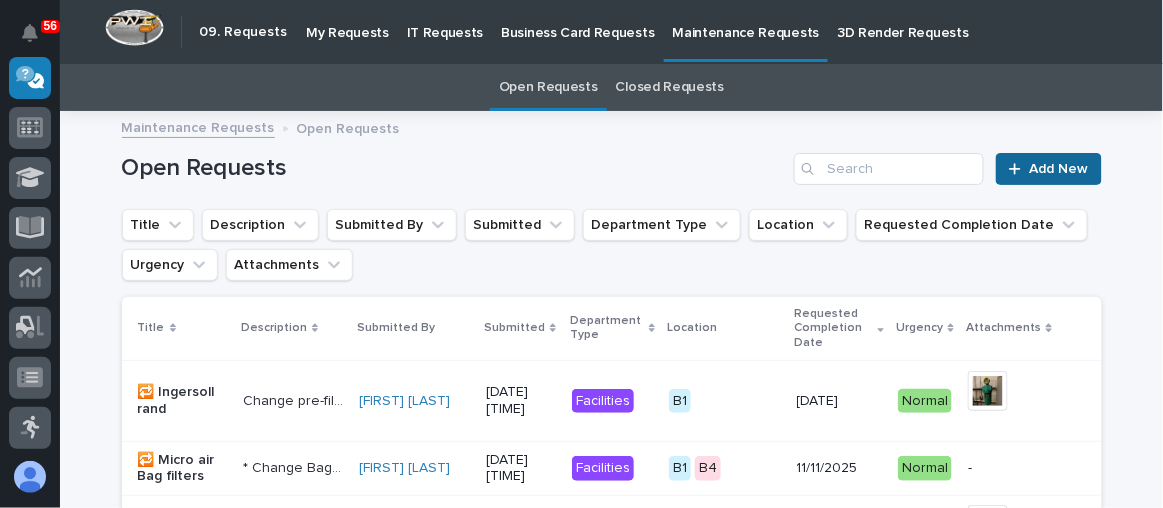 click on "Add New" at bounding box center (1048, 169) 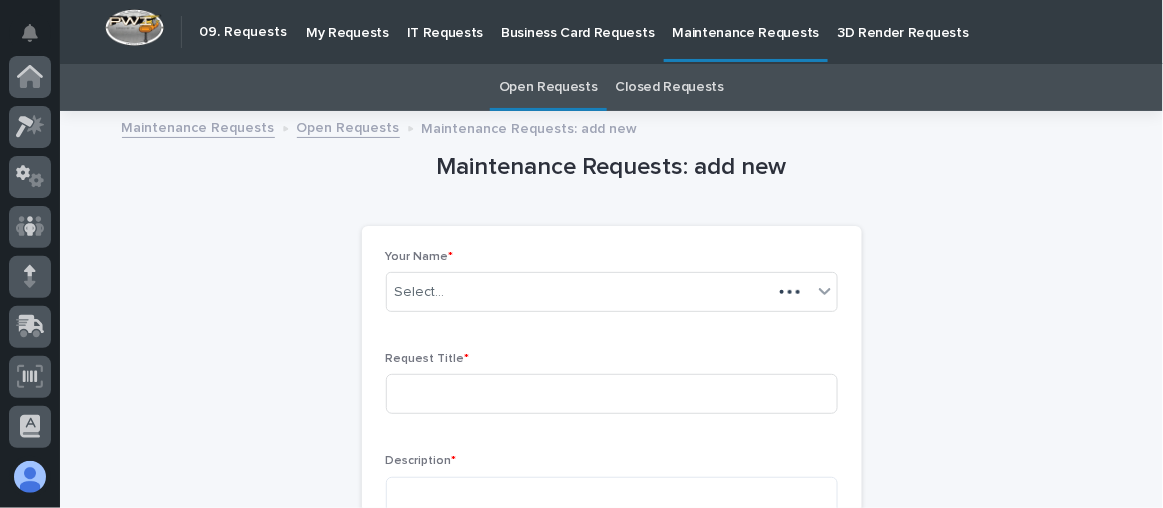 scroll, scrollTop: 63, scrollLeft: 0, axis: vertical 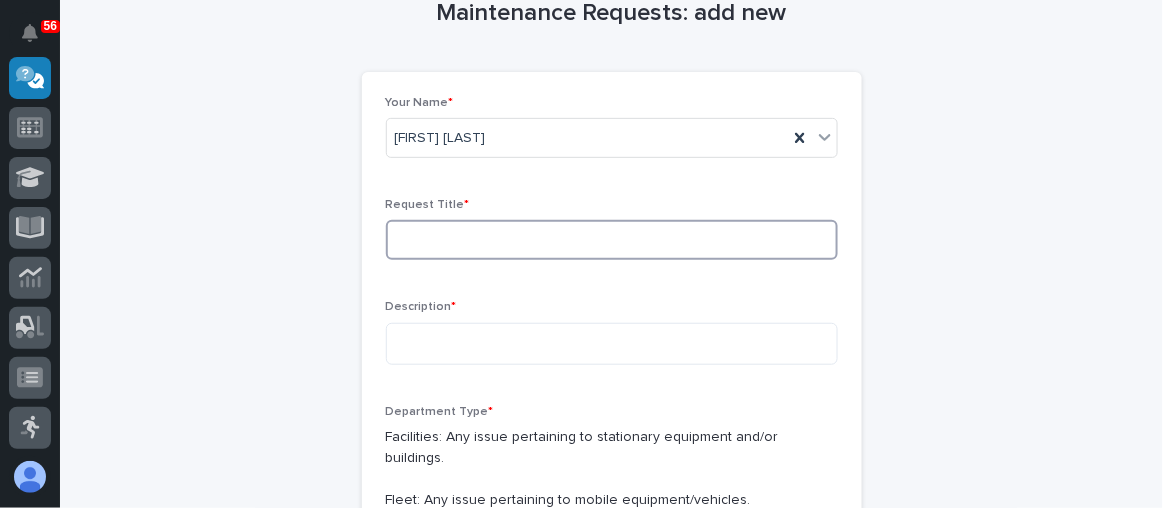 click at bounding box center [612, 240] 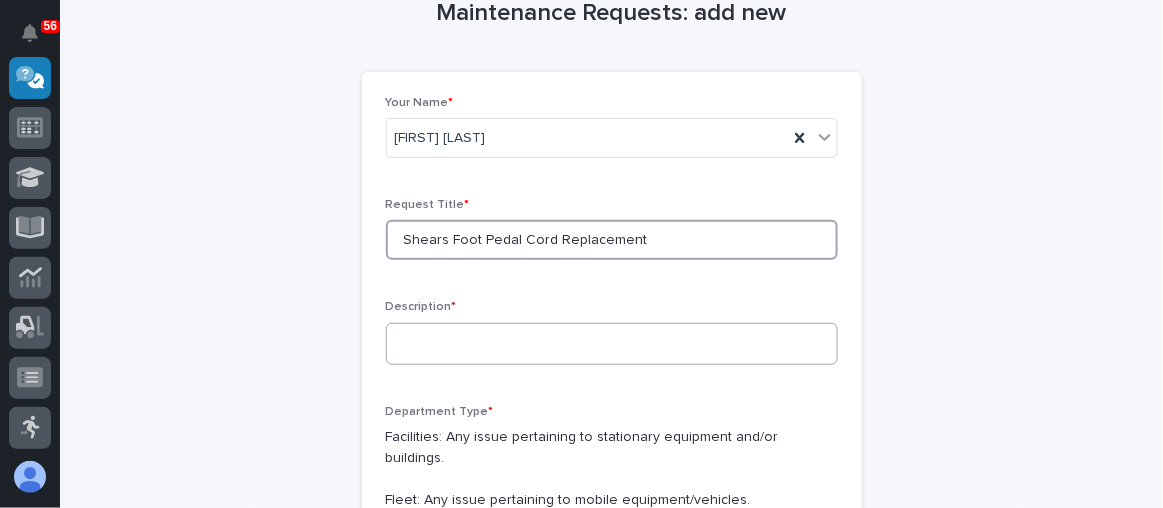 type on "Shears Foot Pedal Cord Replacement" 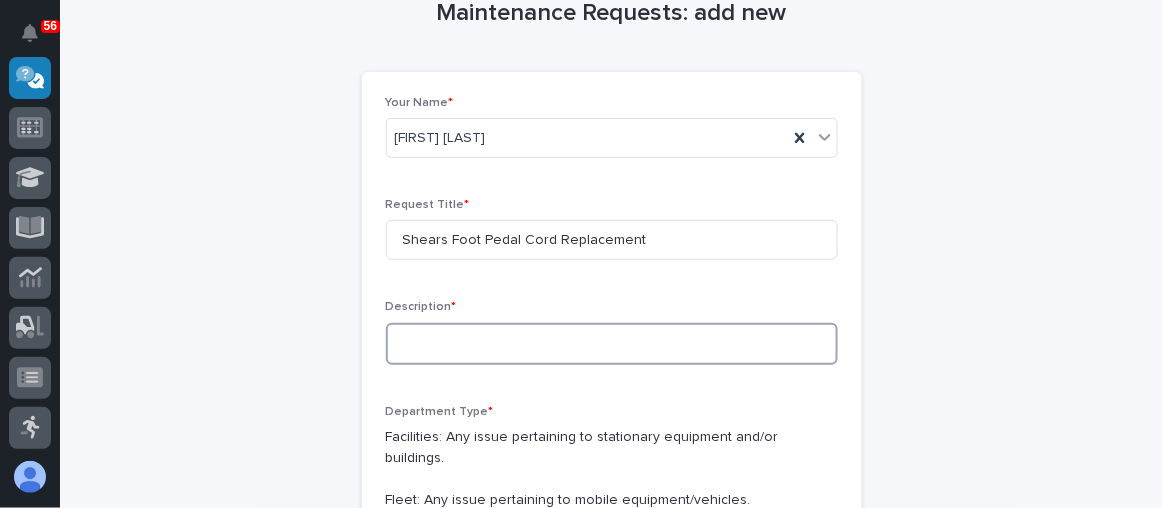 click at bounding box center [612, 344] 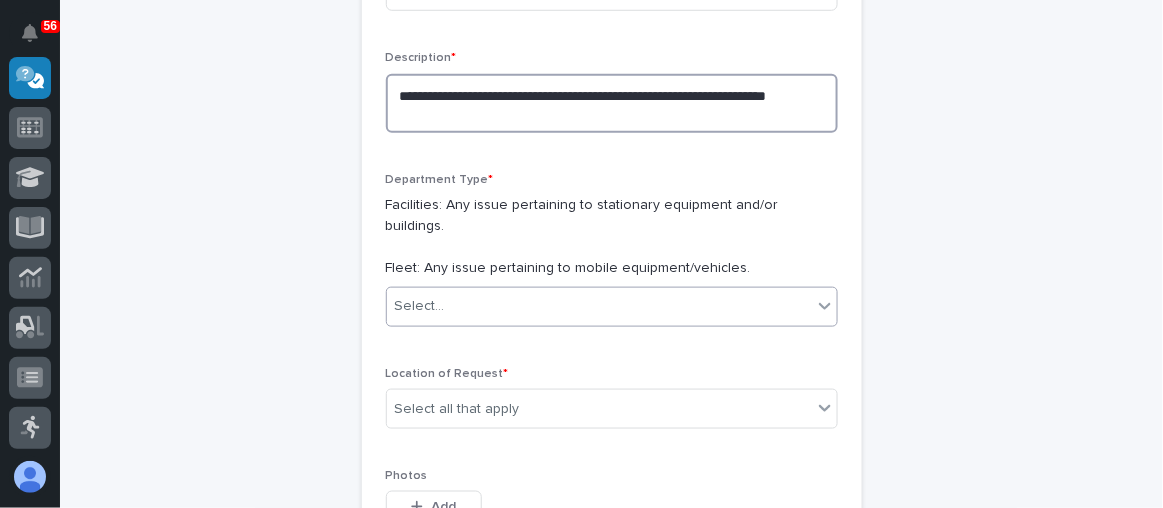 scroll, scrollTop: 427, scrollLeft: 0, axis: vertical 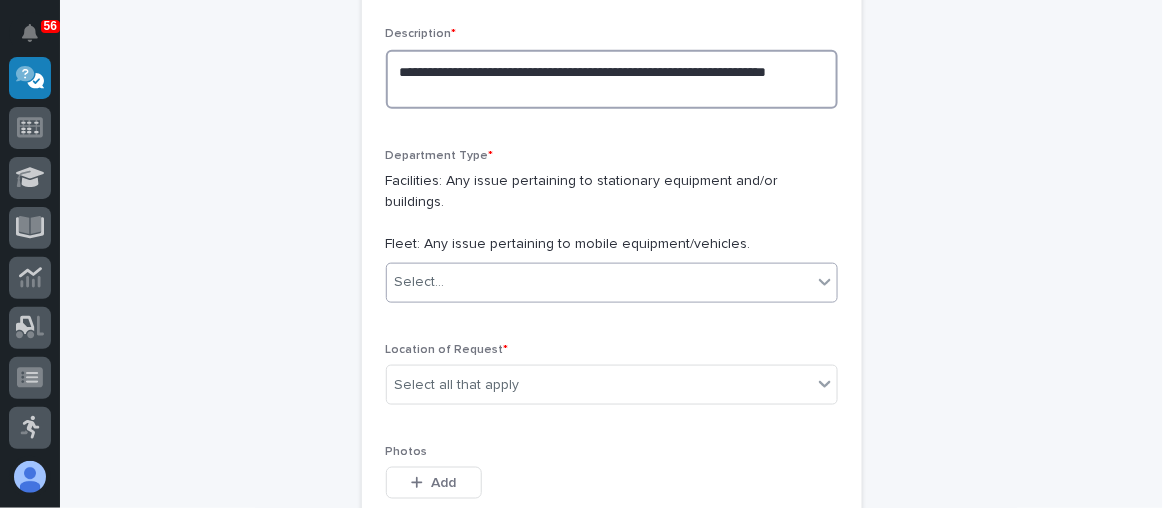 type on "**********" 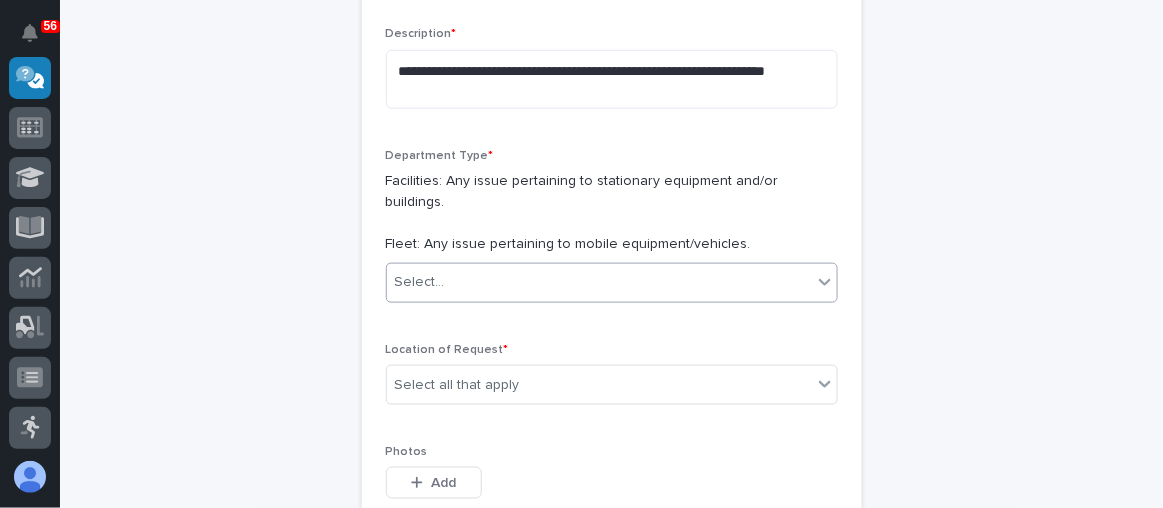 click on "Select..." at bounding box center (599, 282) 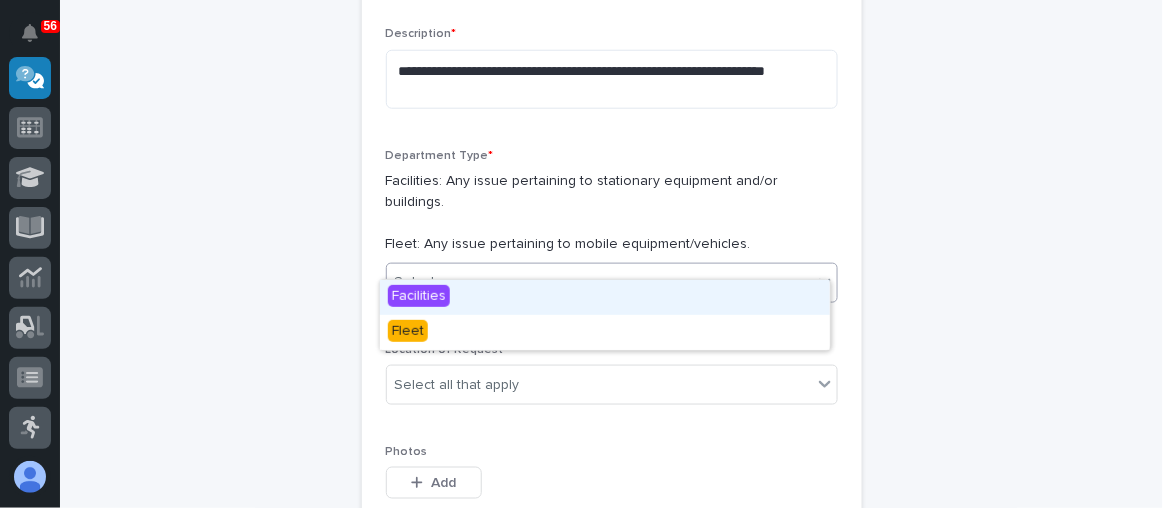 click on "Facilities" at bounding box center [605, 297] 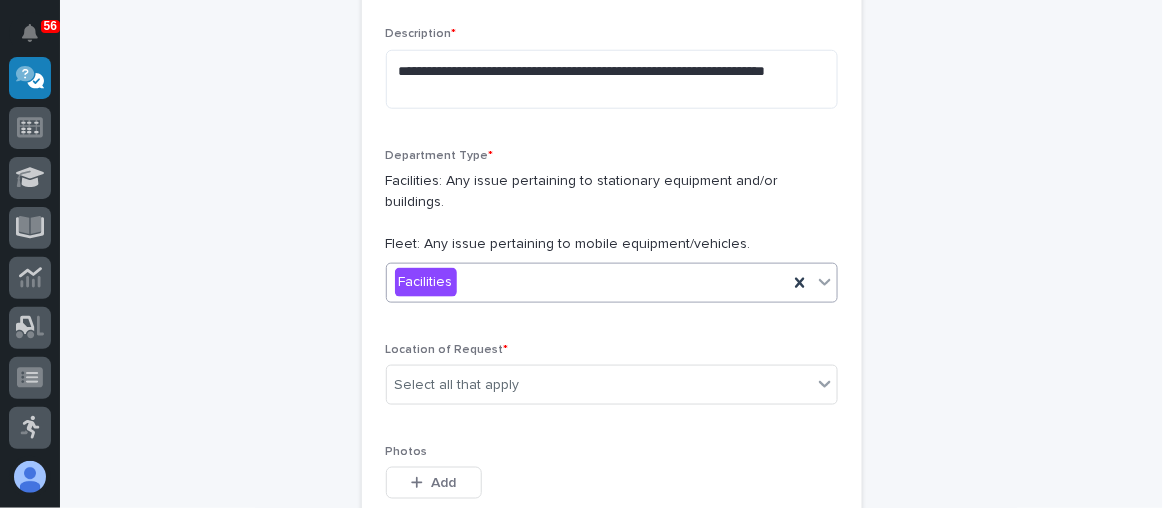 scroll, scrollTop: 518, scrollLeft: 0, axis: vertical 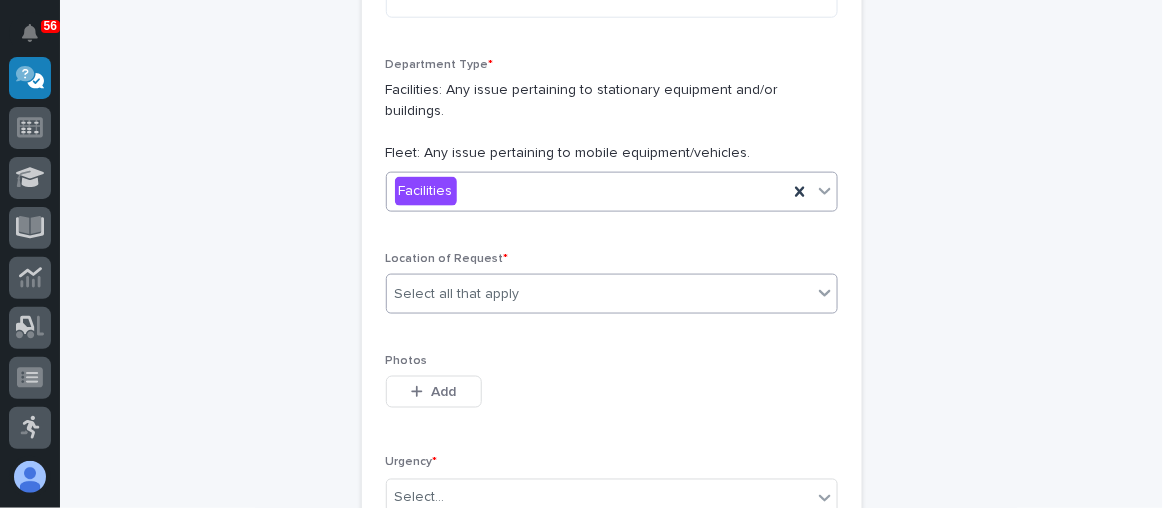 click on "Select all that apply" at bounding box center [599, 294] 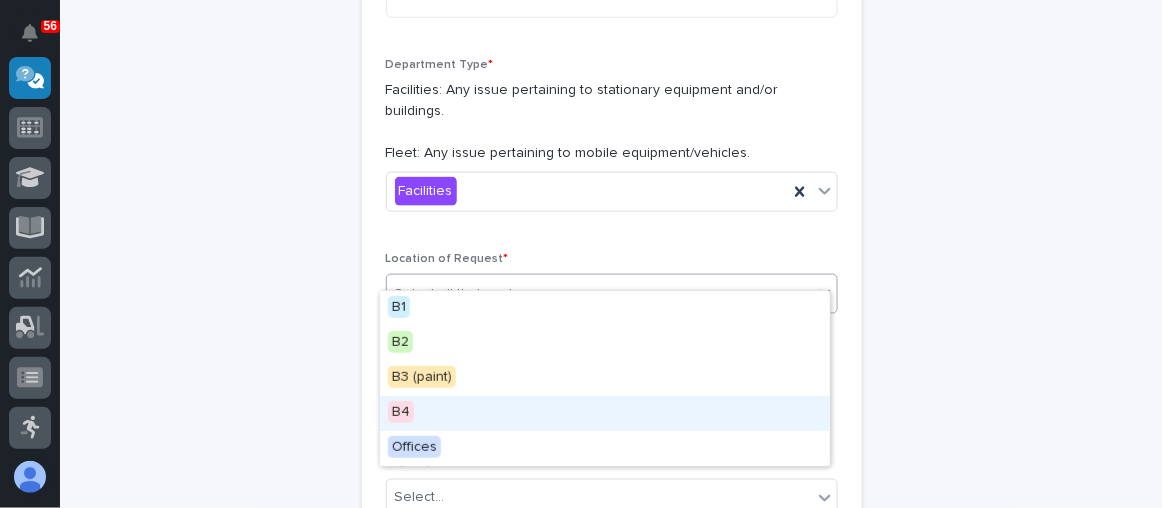 click on "B4" at bounding box center [605, 413] 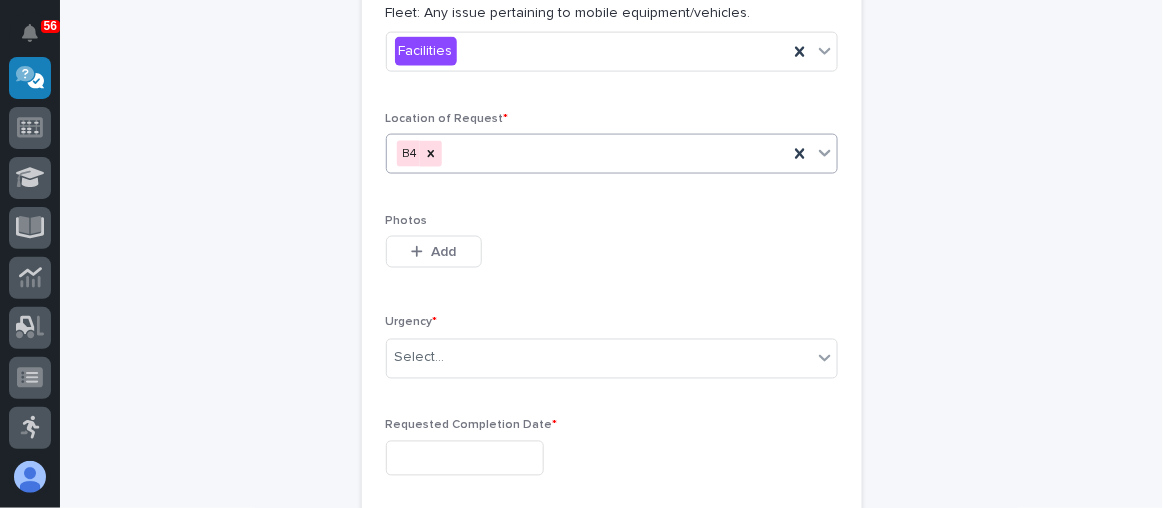 scroll, scrollTop: 699, scrollLeft: 0, axis: vertical 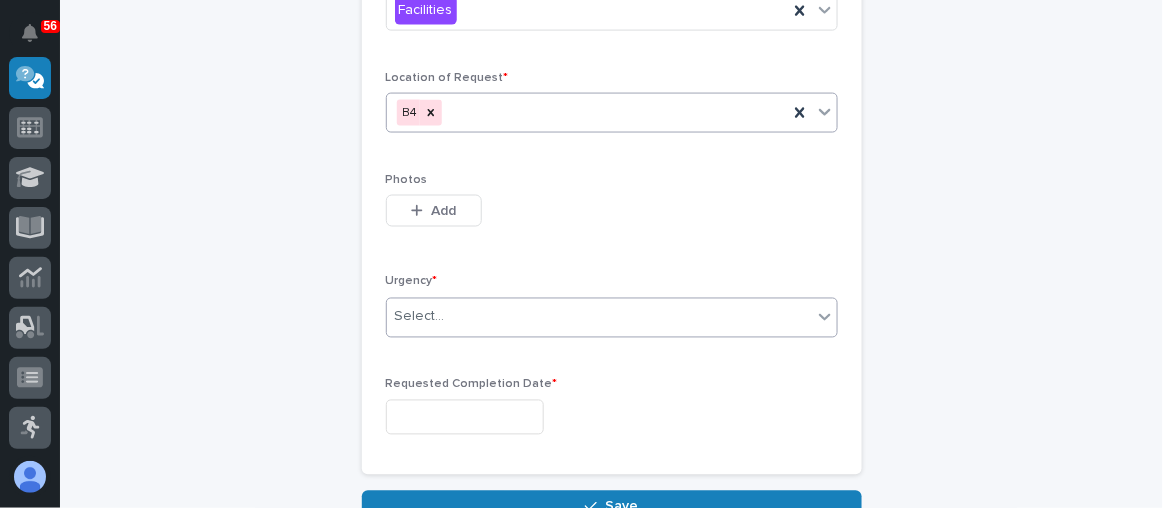 click on "Select..." at bounding box center (599, 317) 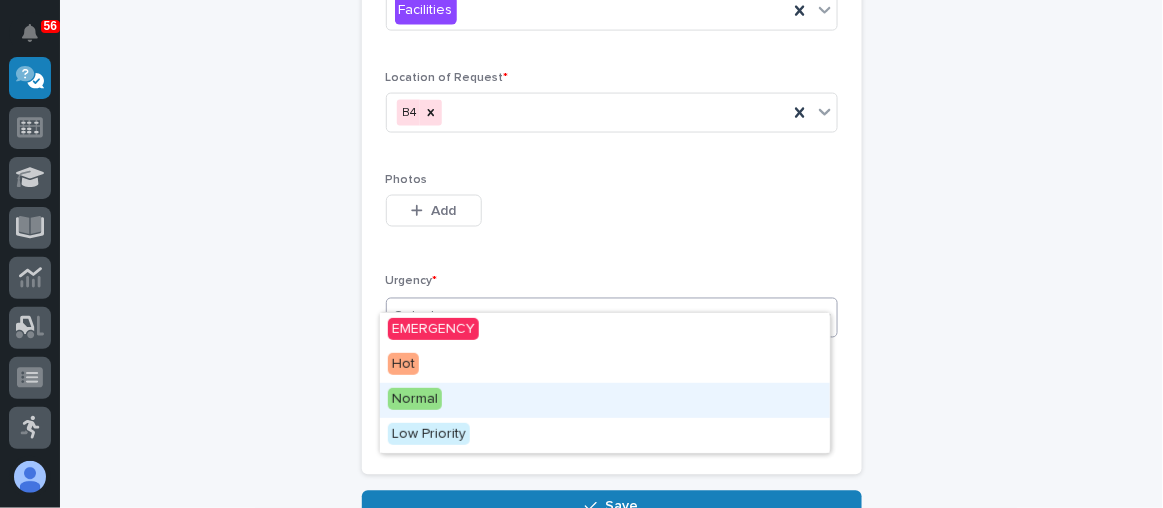 click on "Normal" at bounding box center [605, 400] 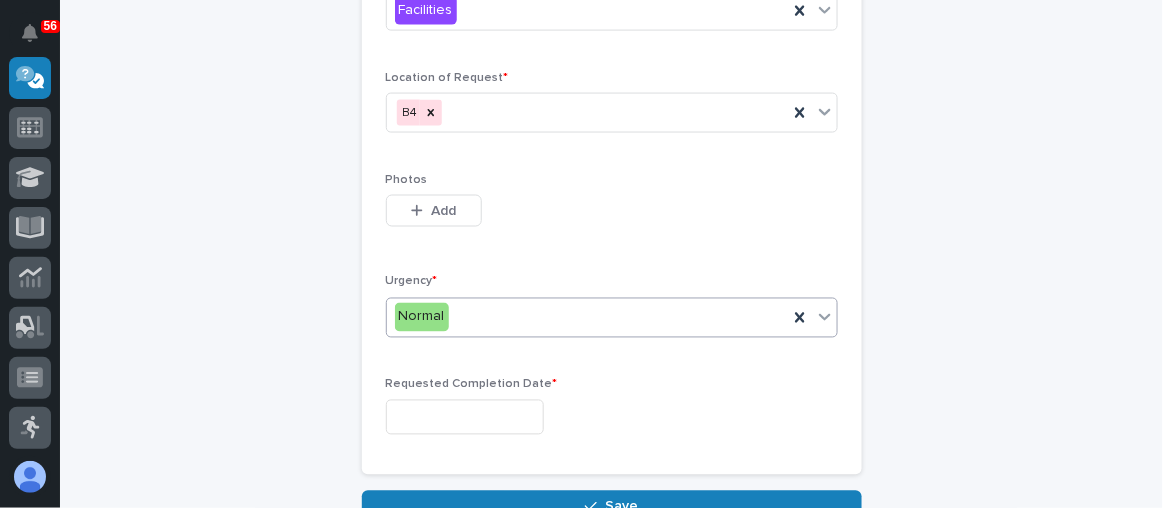 scroll, scrollTop: 790, scrollLeft: 0, axis: vertical 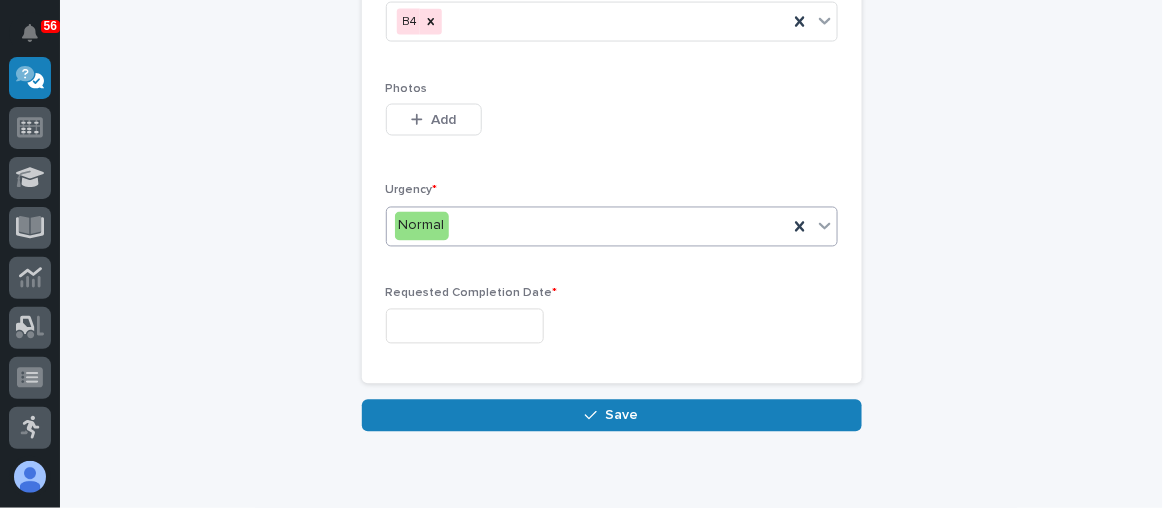 click at bounding box center [465, 326] 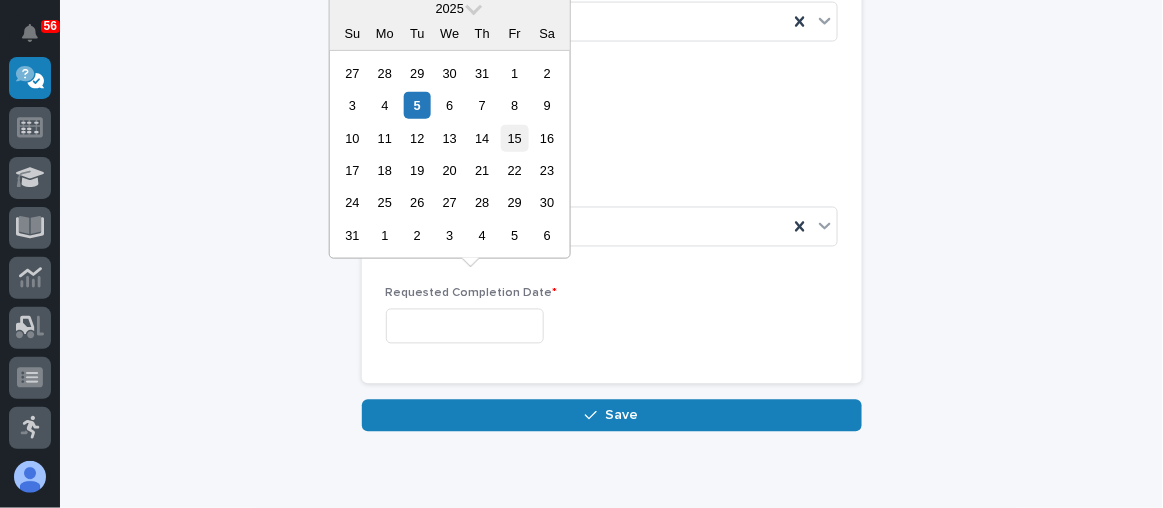 click on "15" at bounding box center (514, 137) 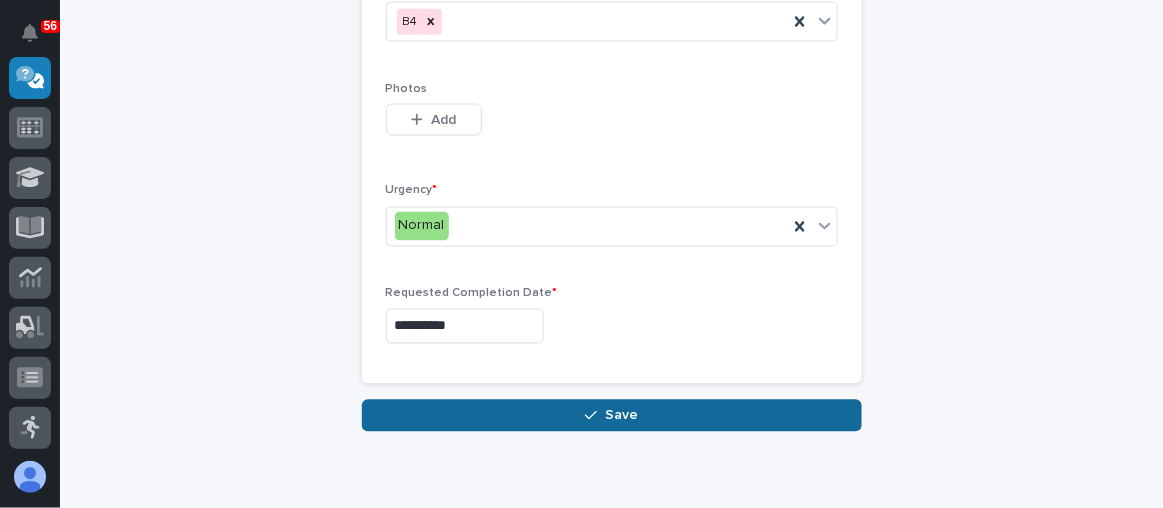 click 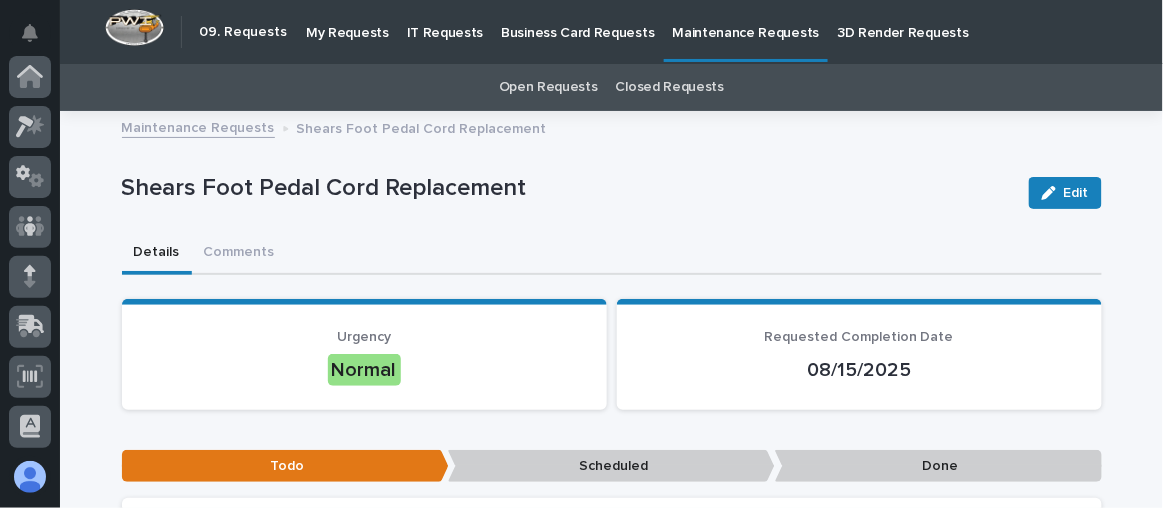 scroll, scrollTop: 399, scrollLeft: 0, axis: vertical 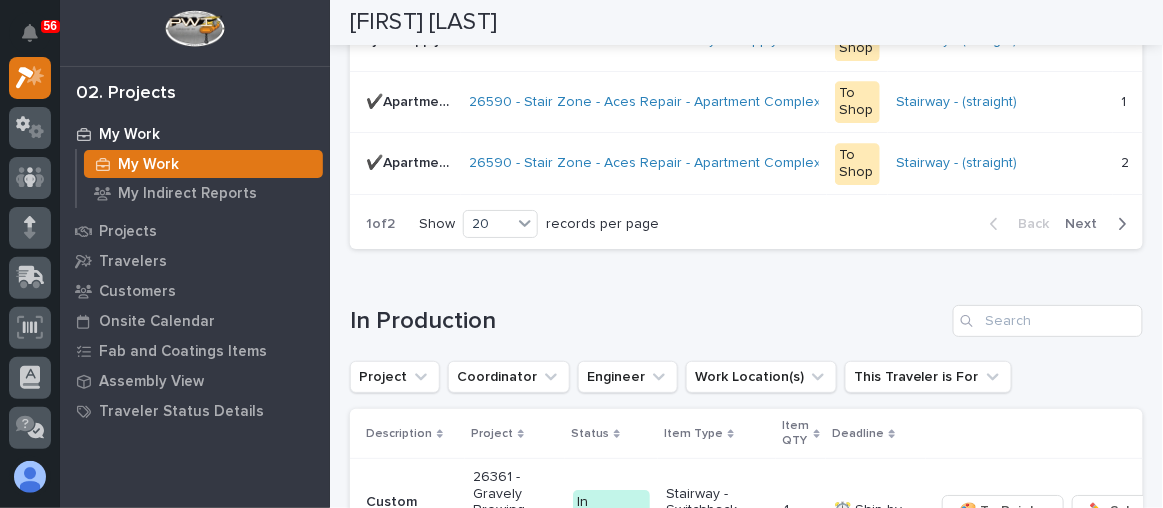 click on "26361 - Gravely Brewing - Brewing Stair Project" at bounding box center [515, 511] 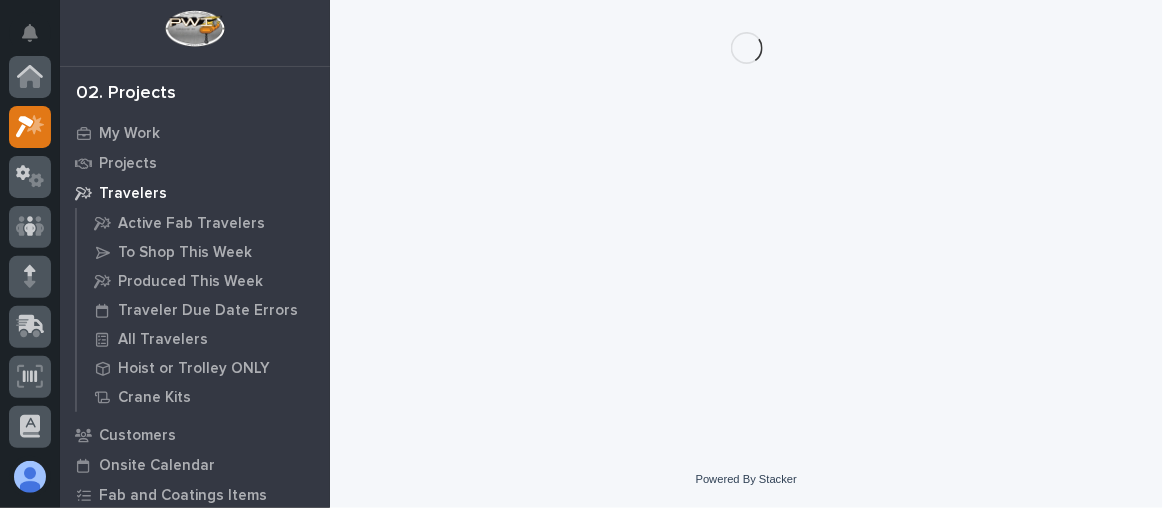 scroll, scrollTop: 0, scrollLeft: 0, axis: both 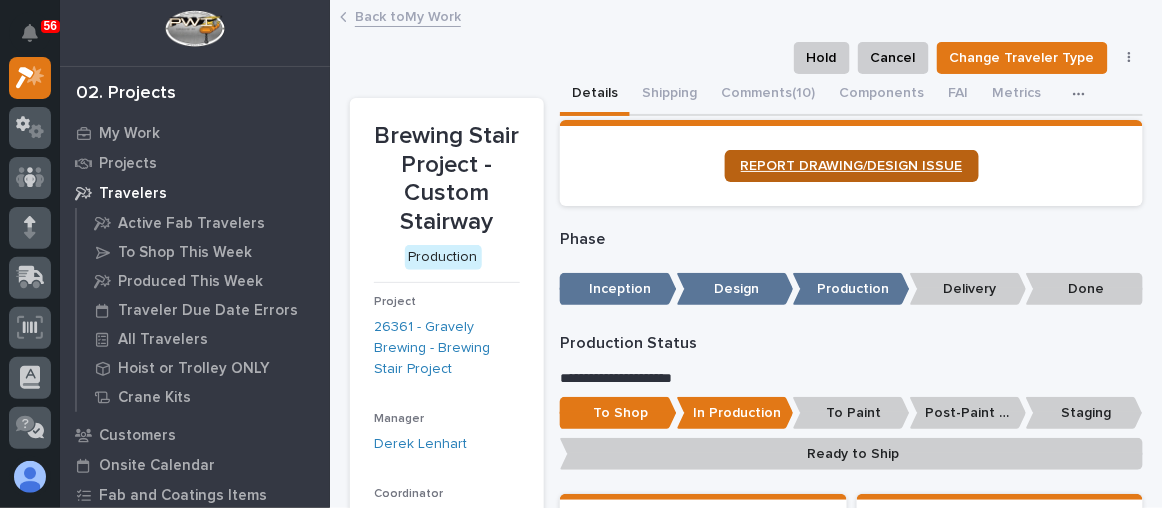 click on "REPORT DRAWING/DESIGN ISSUE" at bounding box center [852, 166] 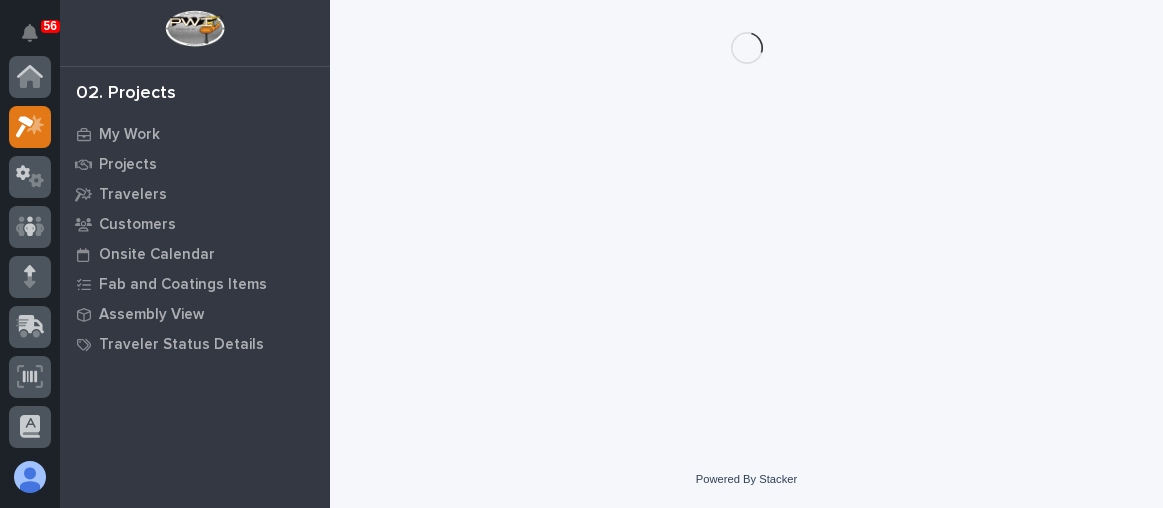 scroll, scrollTop: 0, scrollLeft: 0, axis: both 